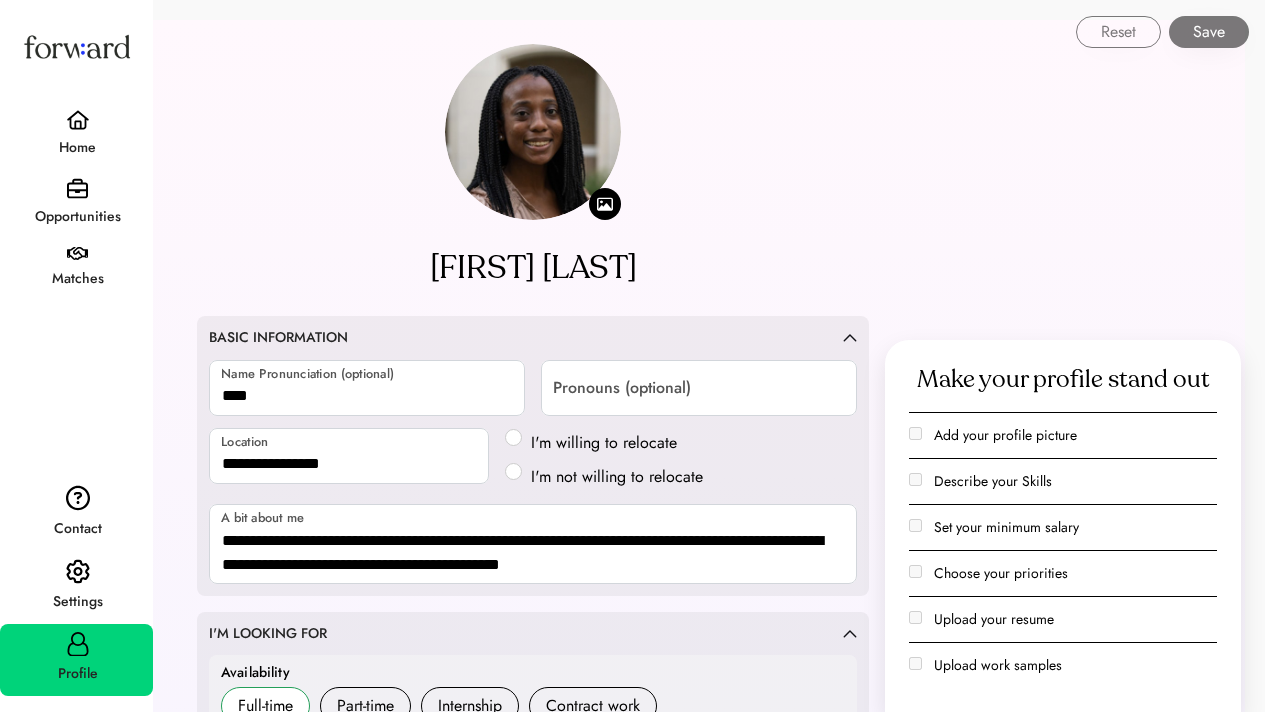 scroll, scrollTop: 0, scrollLeft: 0, axis: both 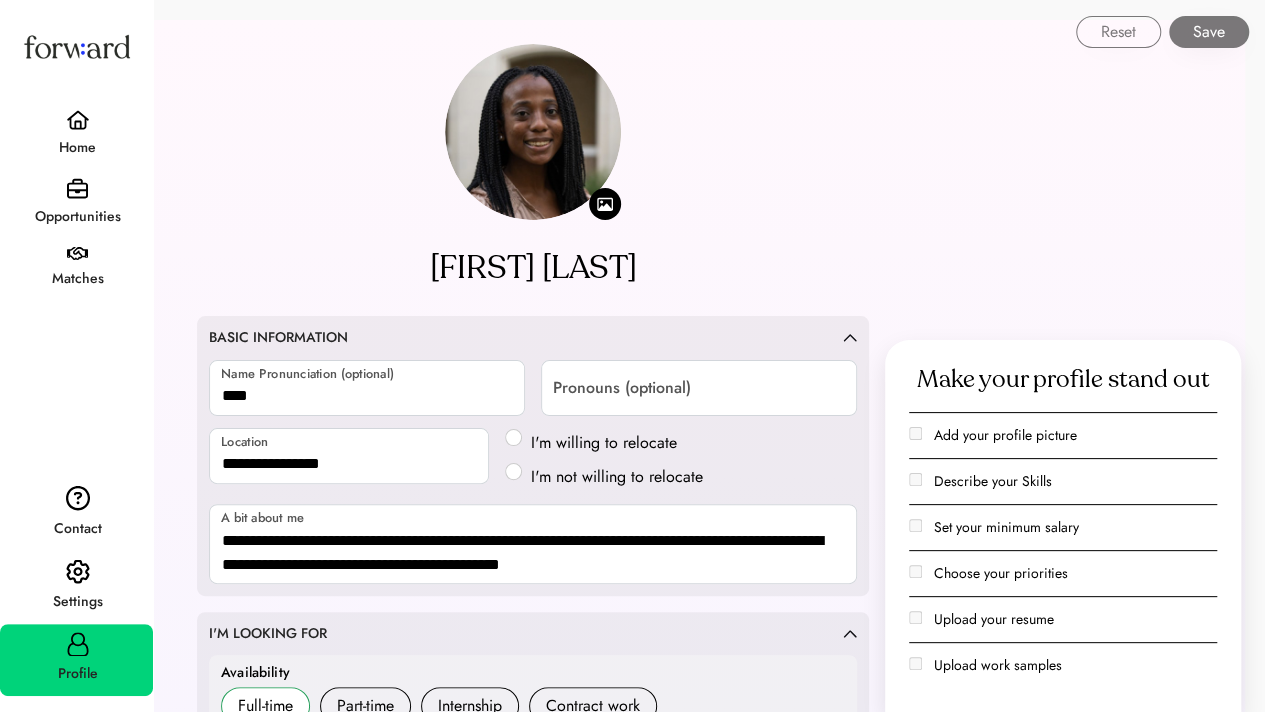 click at bounding box center (77, 188) 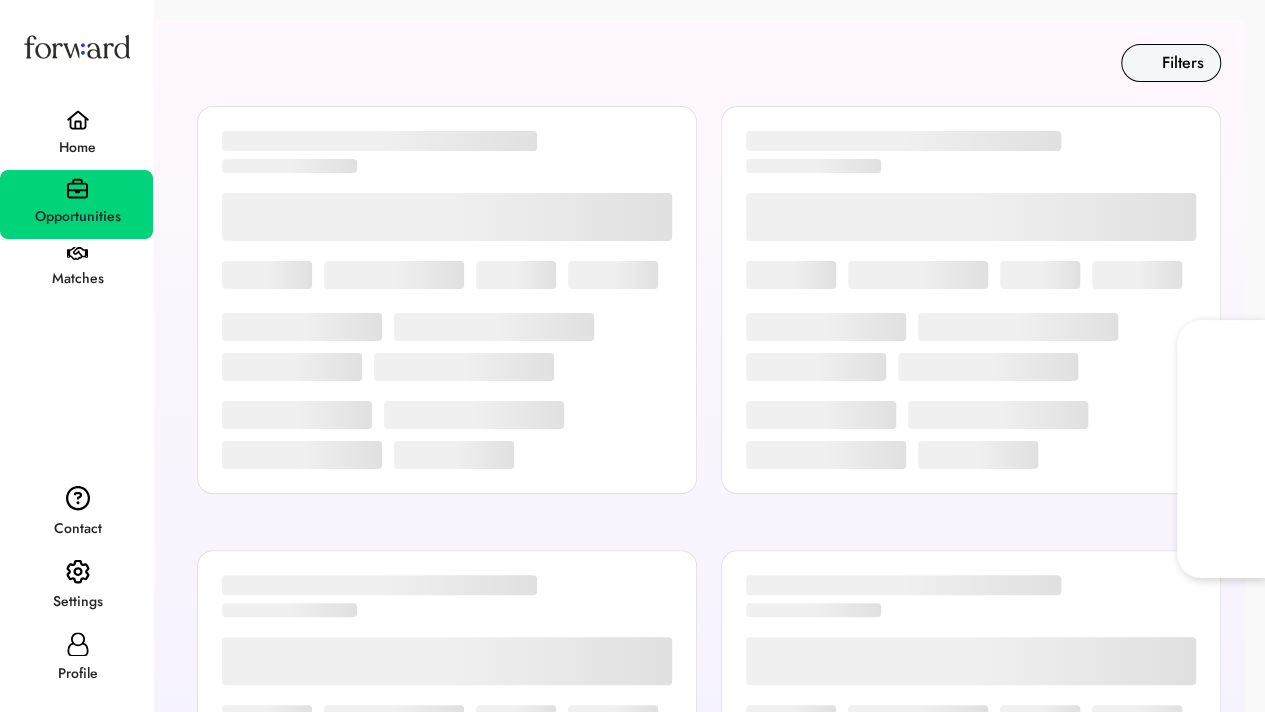 scroll, scrollTop: 20, scrollLeft: 0, axis: vertical 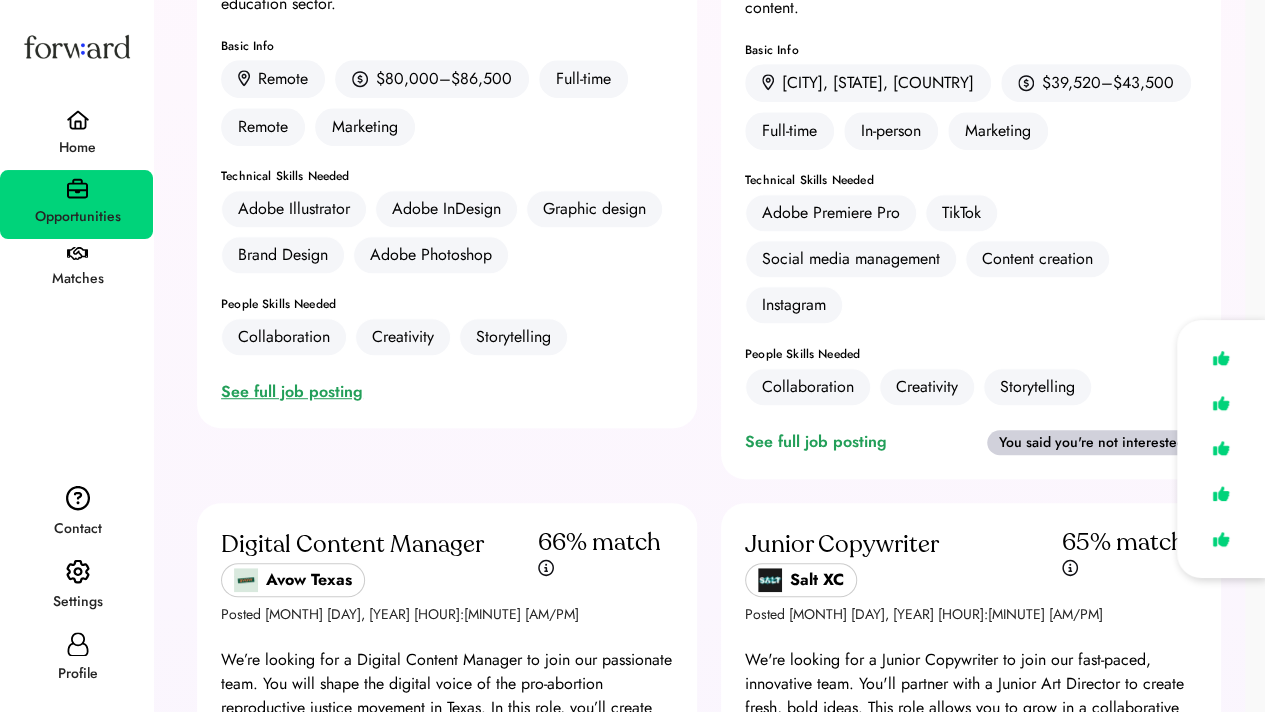 click on "See full job posting" at bounding box center (296, 392) 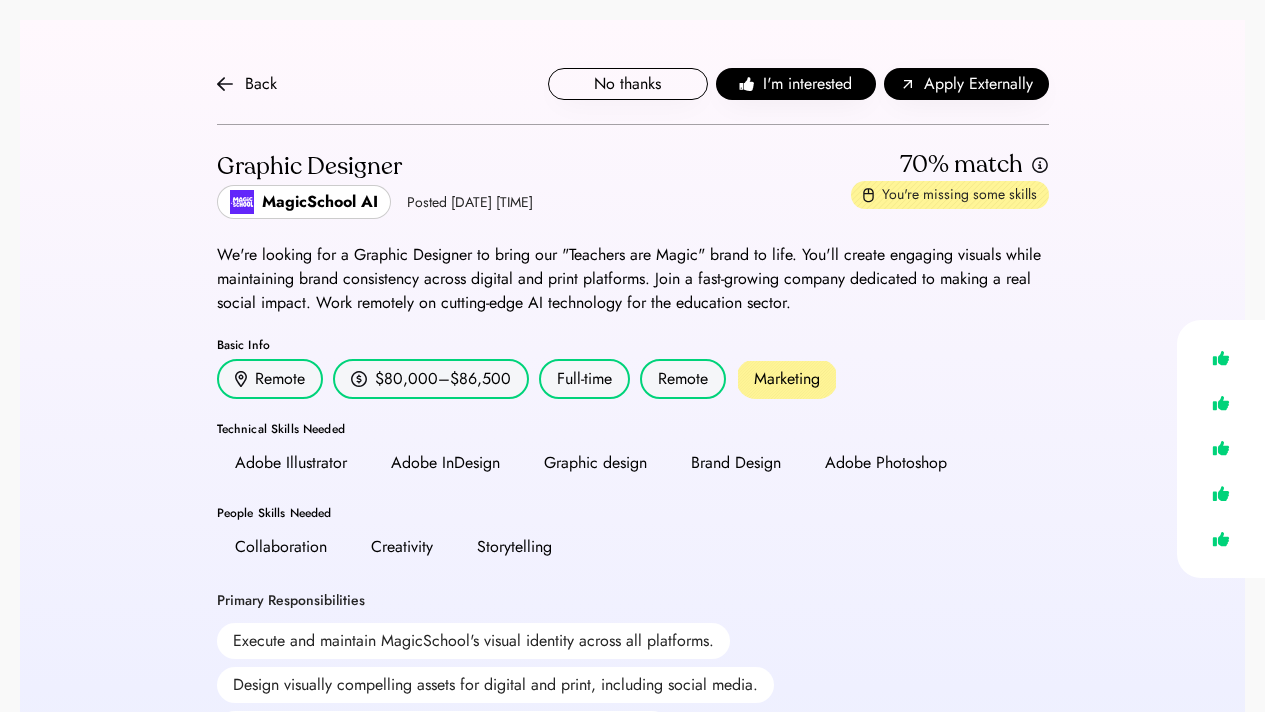 scroll, scrollTop: 0, scrollLeft: 0, axis: both 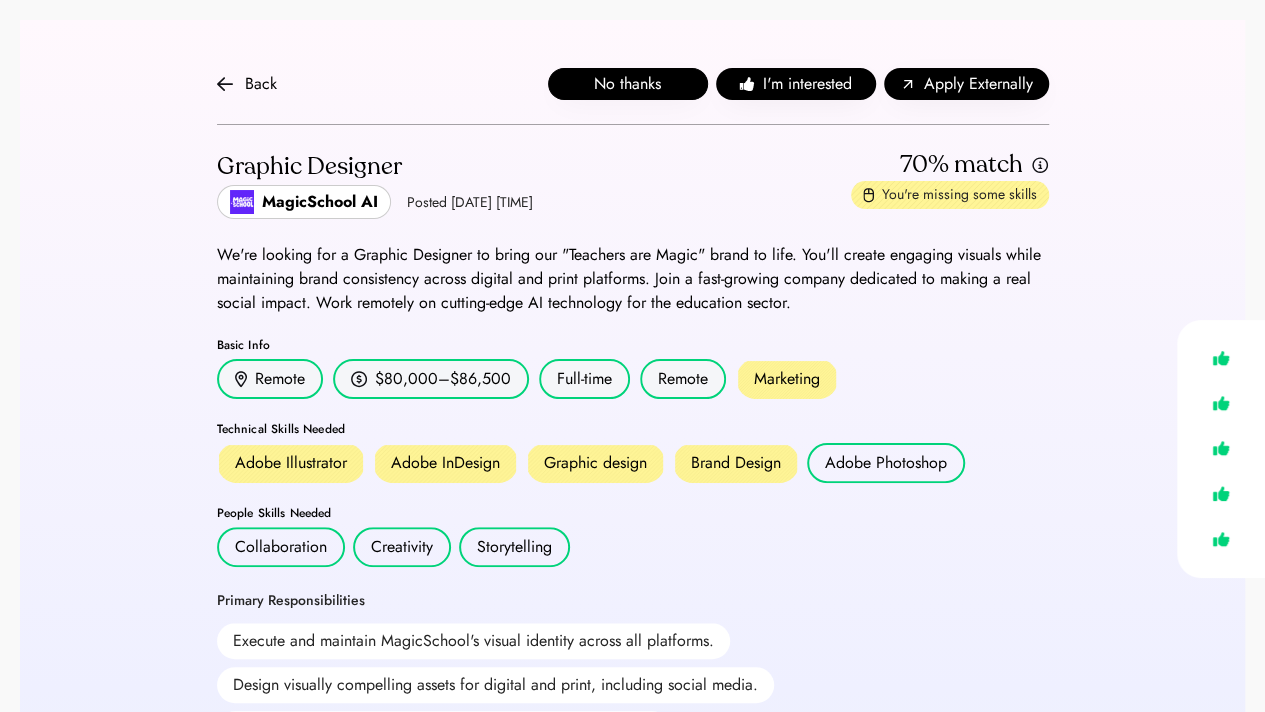 click on "No thanks" at bounding box center [628, 84] 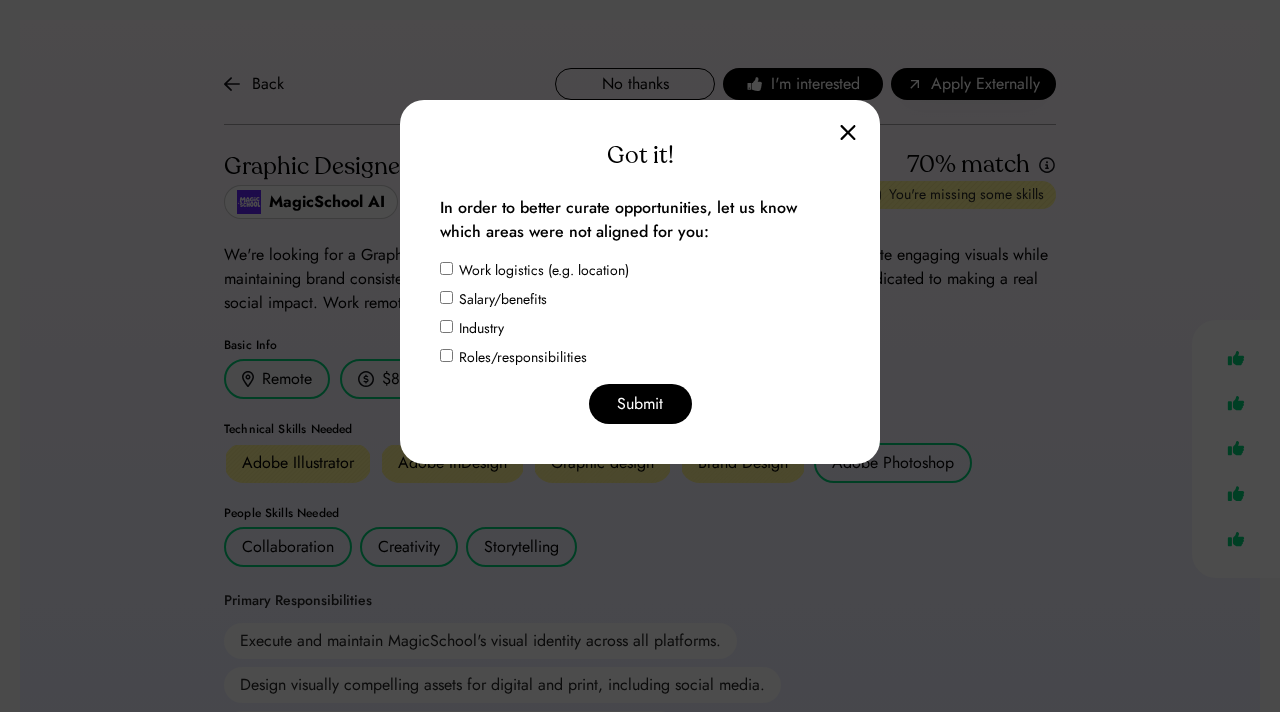click on "Industry" at bounding box center [481, 328] 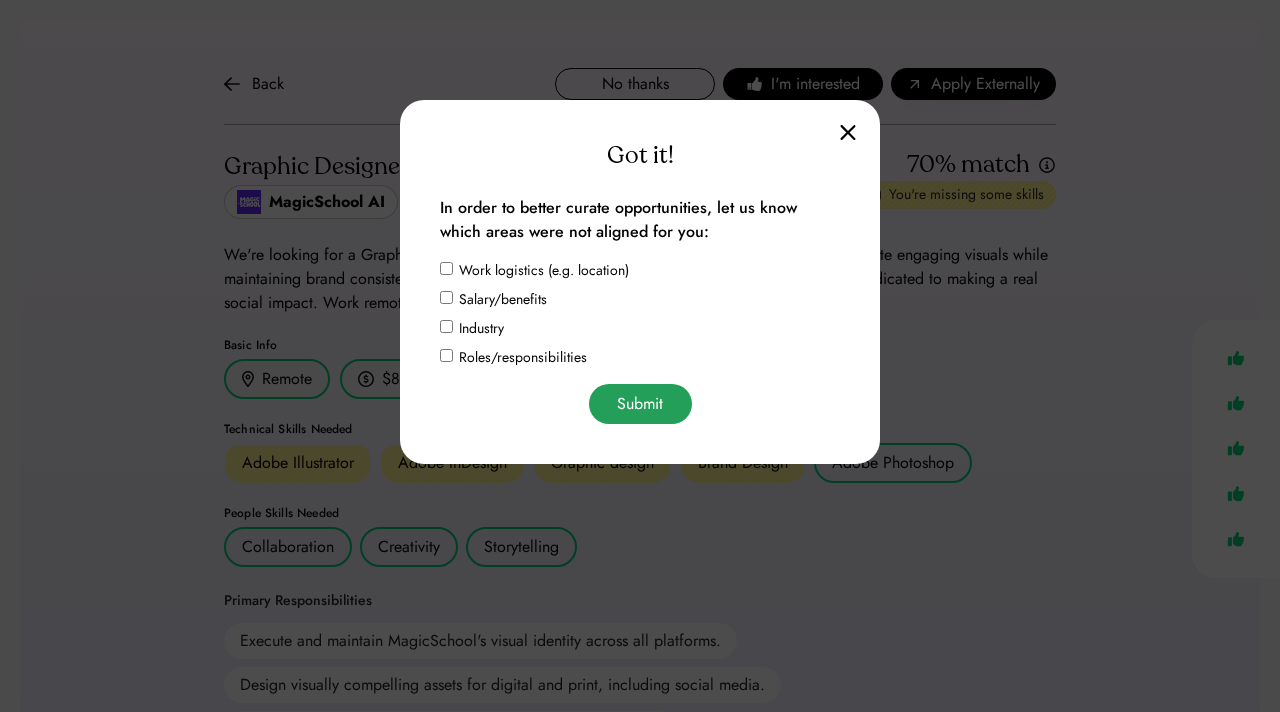 click on "Submit" at bounding box center [640, 404] 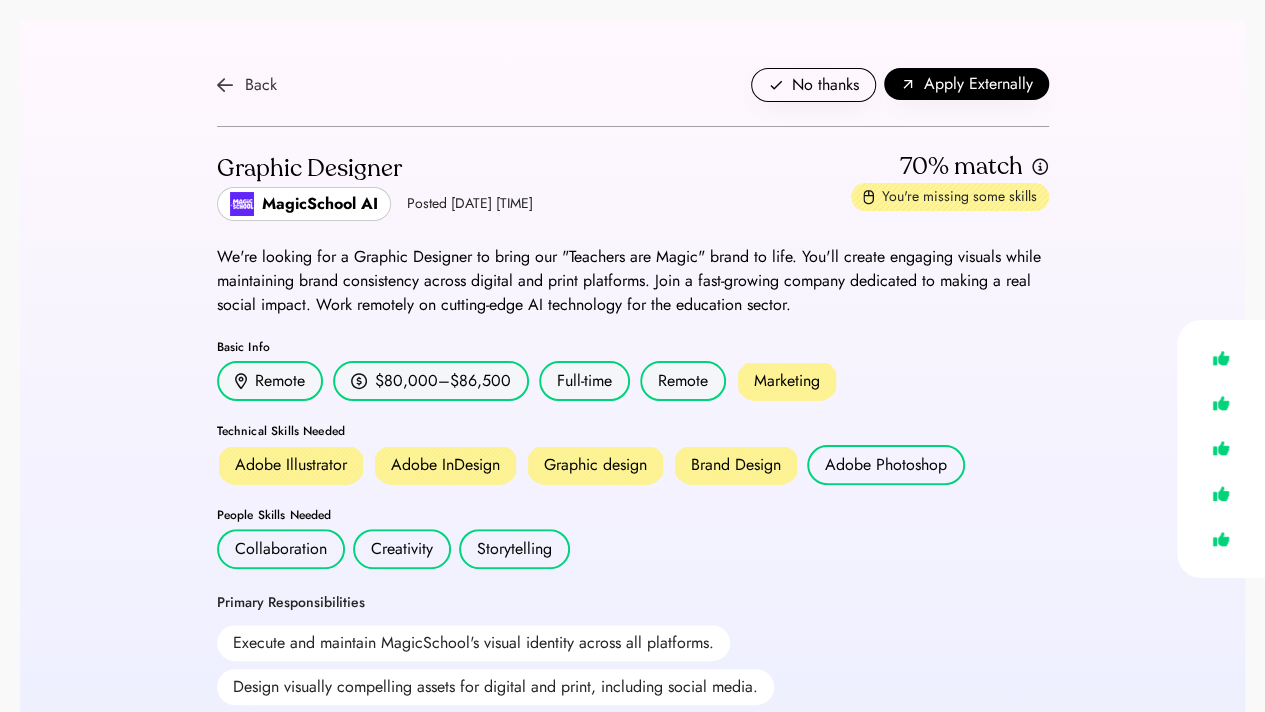 click on "Back" at bounding box center (247, 85) 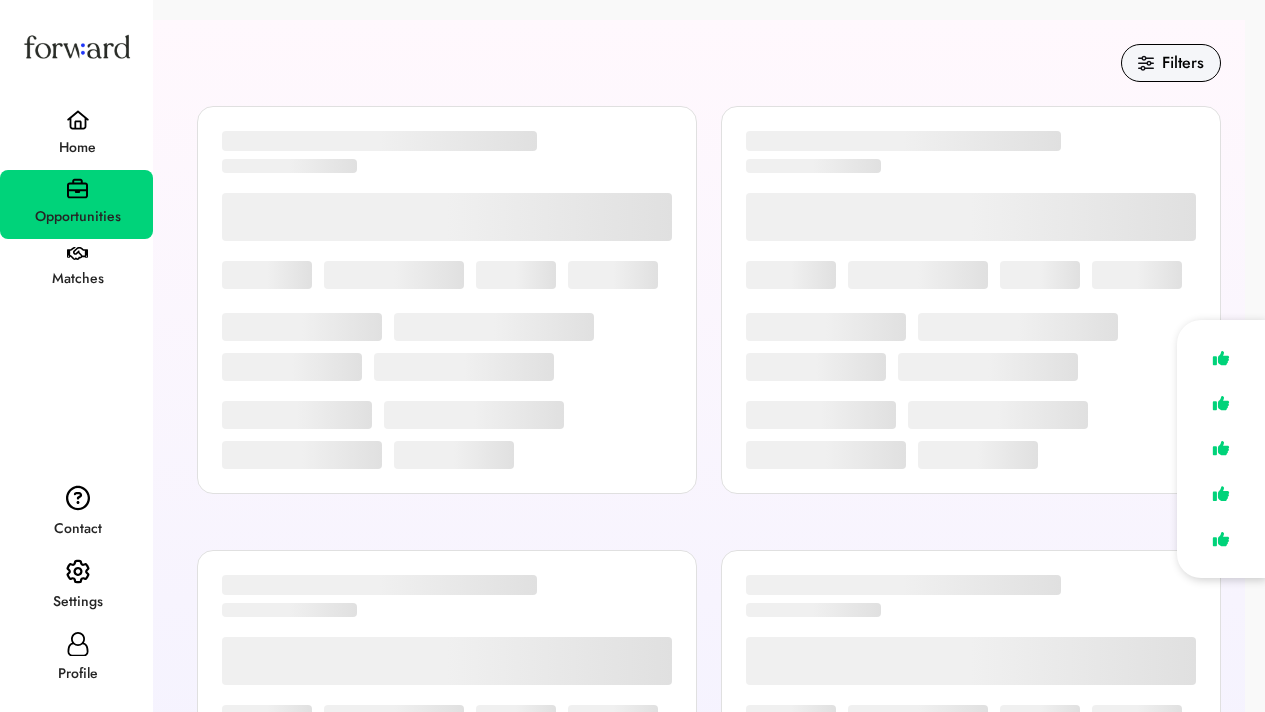 scroll, scrollTop: 440, scrollLeft: 0, axis: vertical 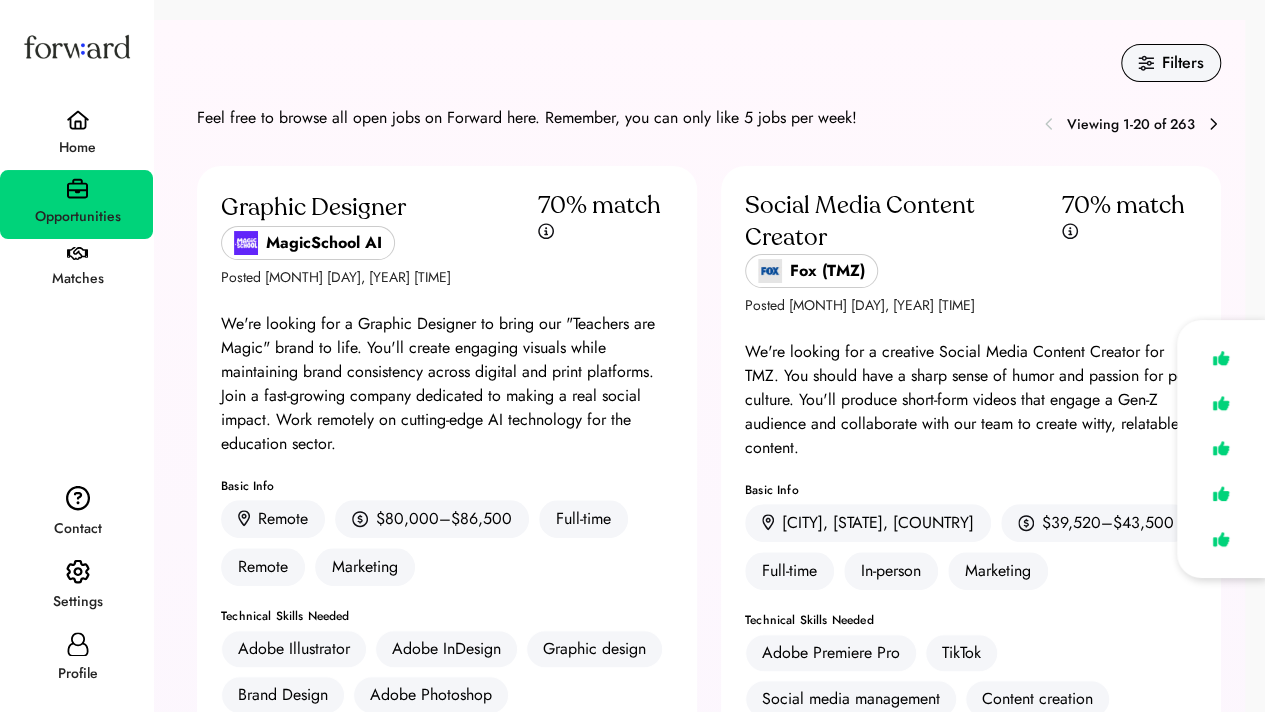 click at bounding box center (1213, 124) 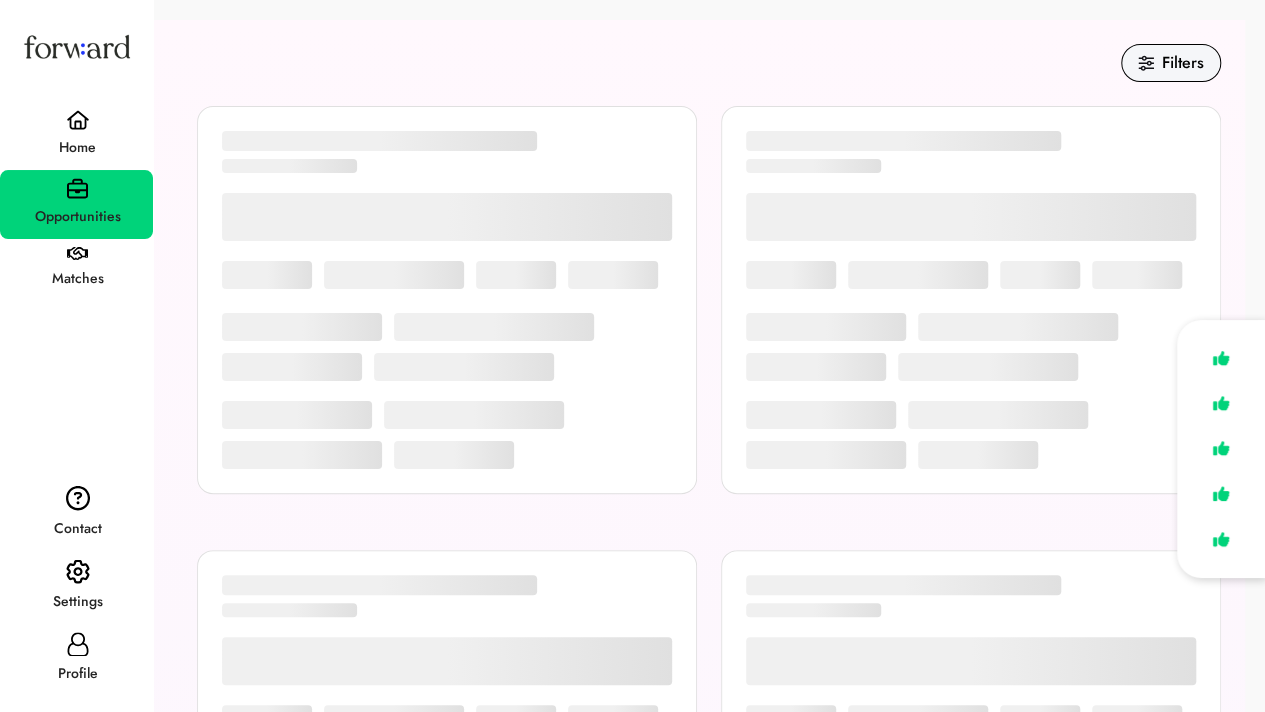 scroll, scrollTop: 20, scrollLeft: 0, axis: vertical 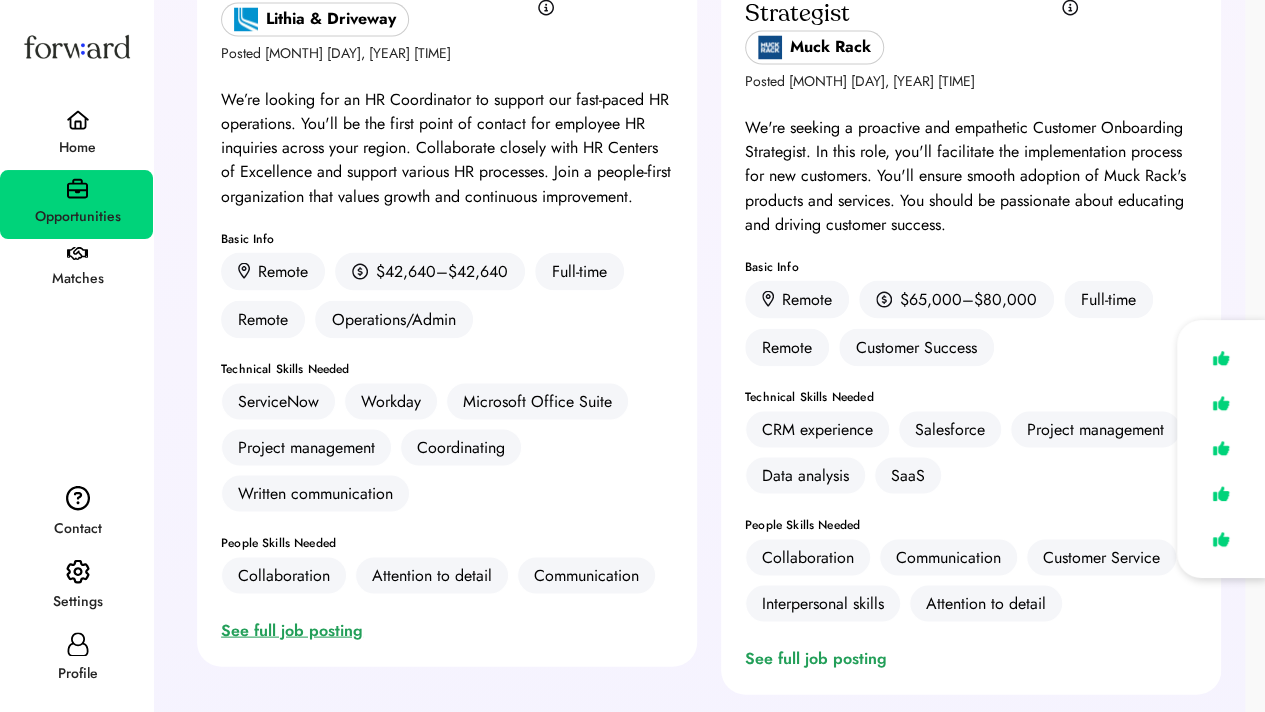 click on "See full job posting" at bounding box center [296, 630] 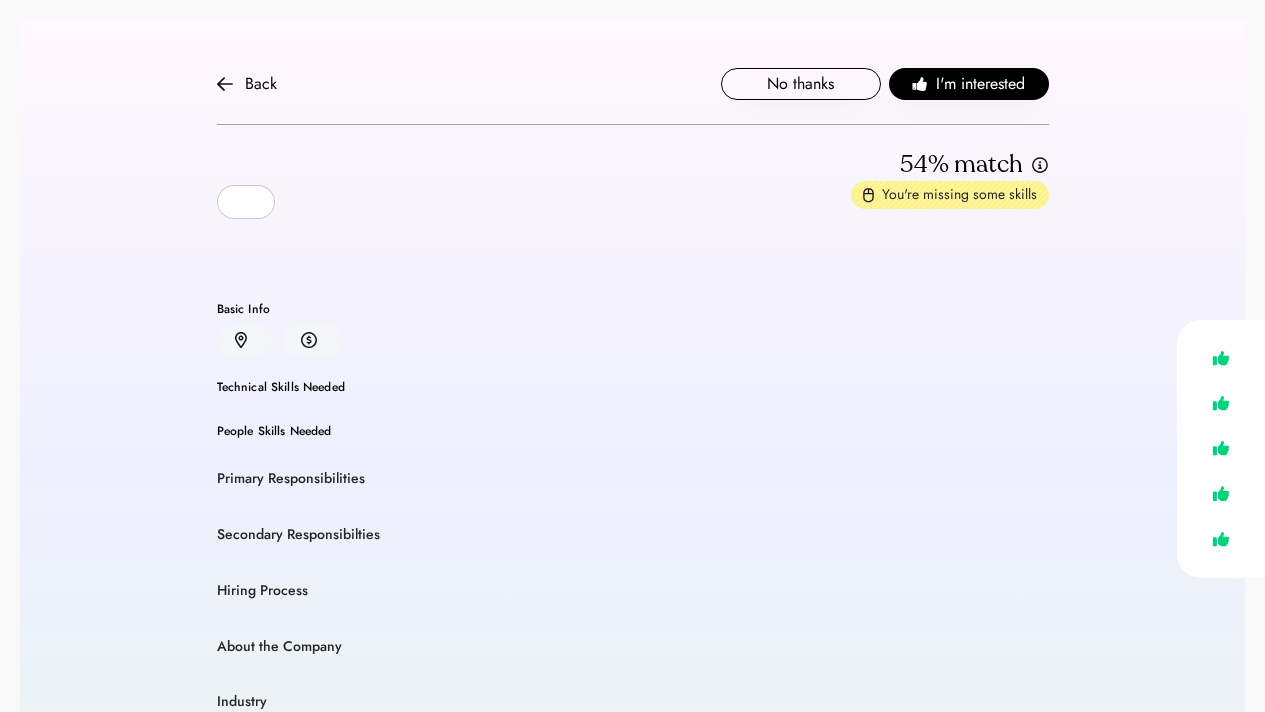 scroll, scrollTop: 0, scrollLeft: 0, axis: both 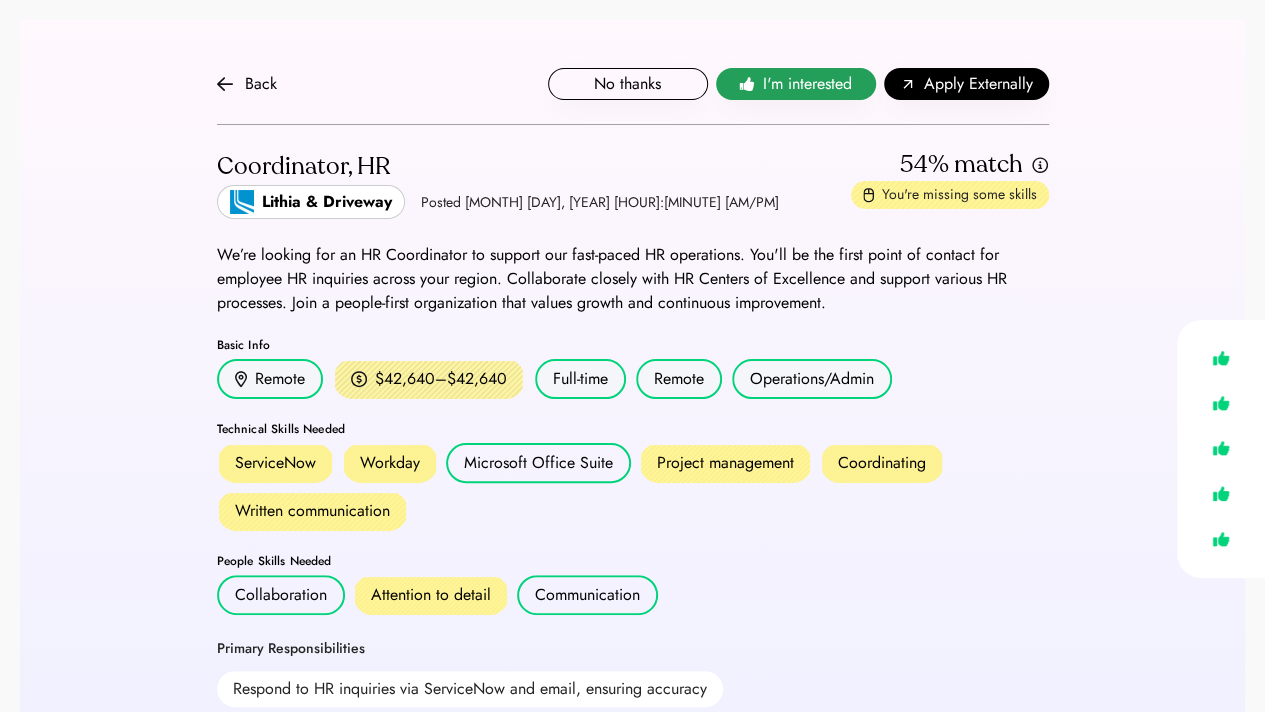 click on "I'm interested" at bounding box center [807, 84] 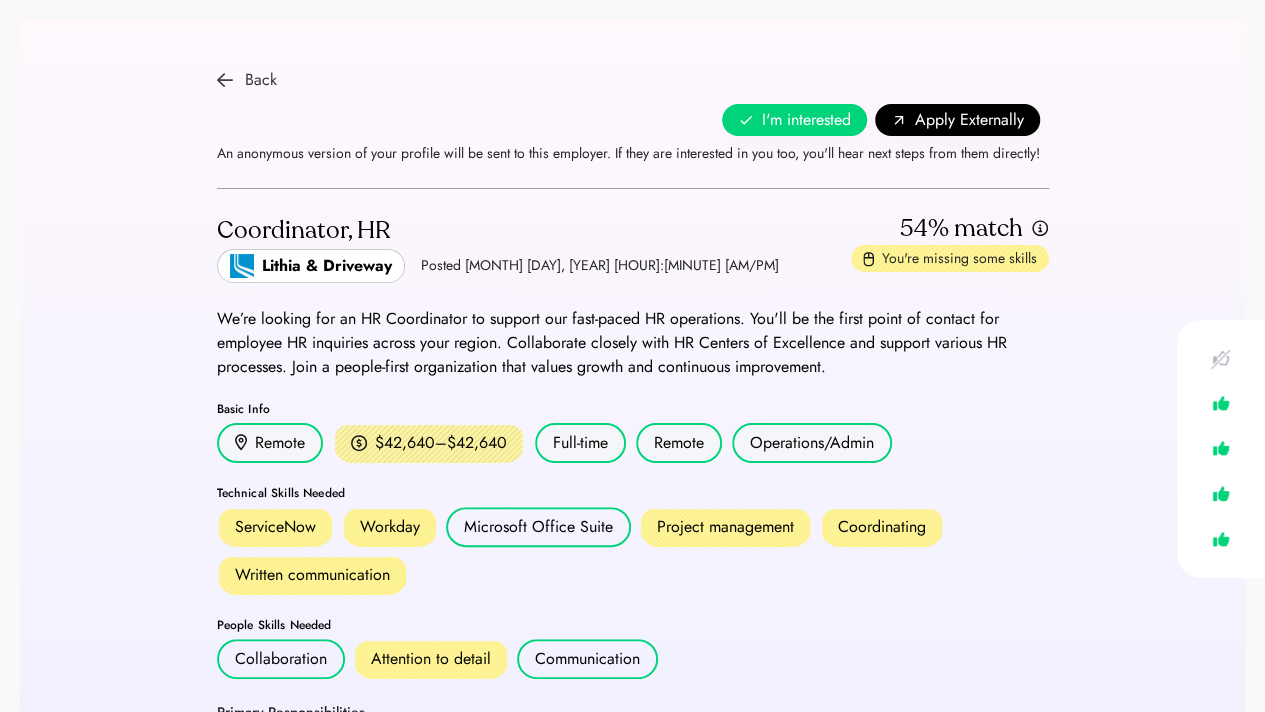 click on "Back" at bounding box center [247, 80] 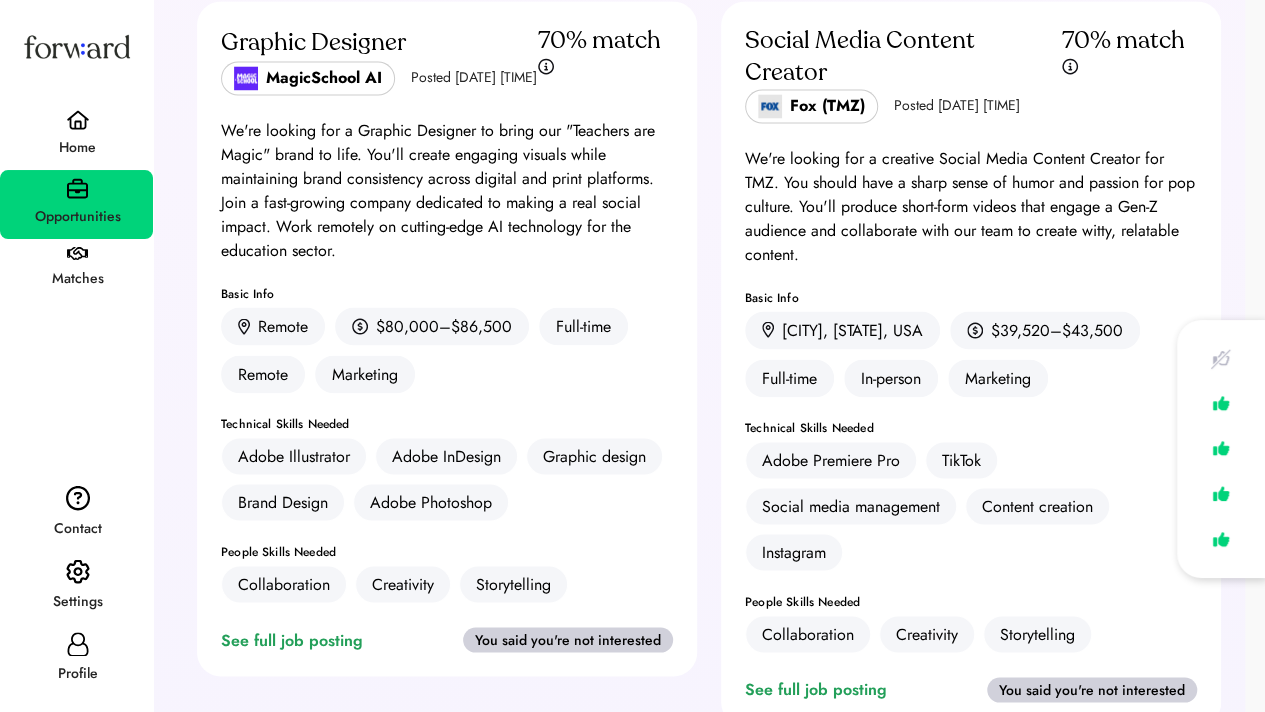 scroll, scrollTop: 165, scrollLeft: 0, axis: vertical 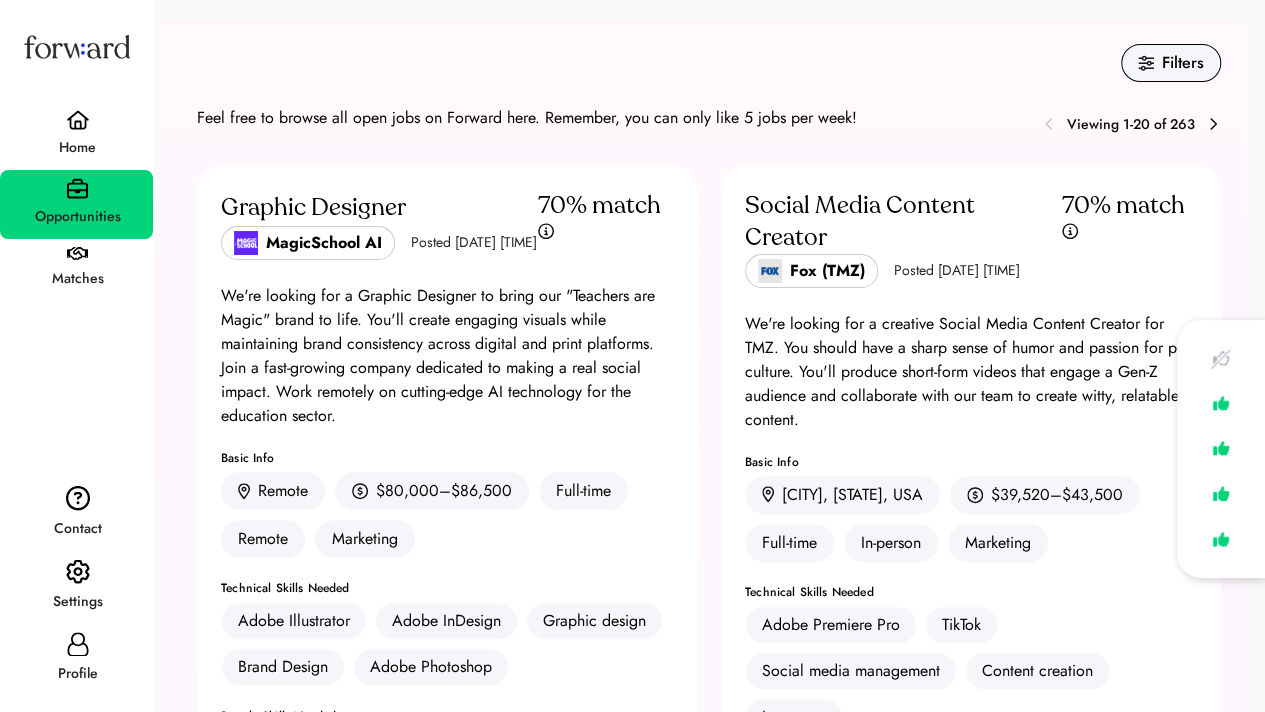 click at bounding box center (1213, 124) 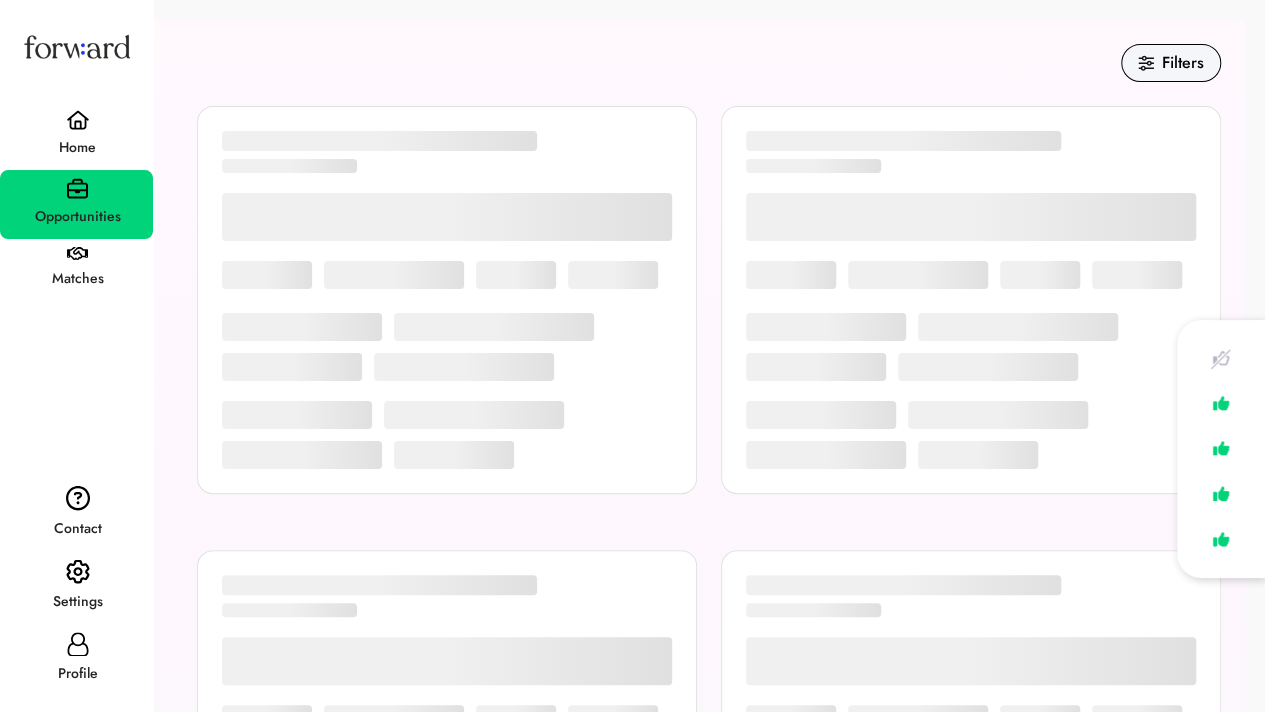 scroll, scrollTop: 20, scrollLeft: 0, axis: vertical 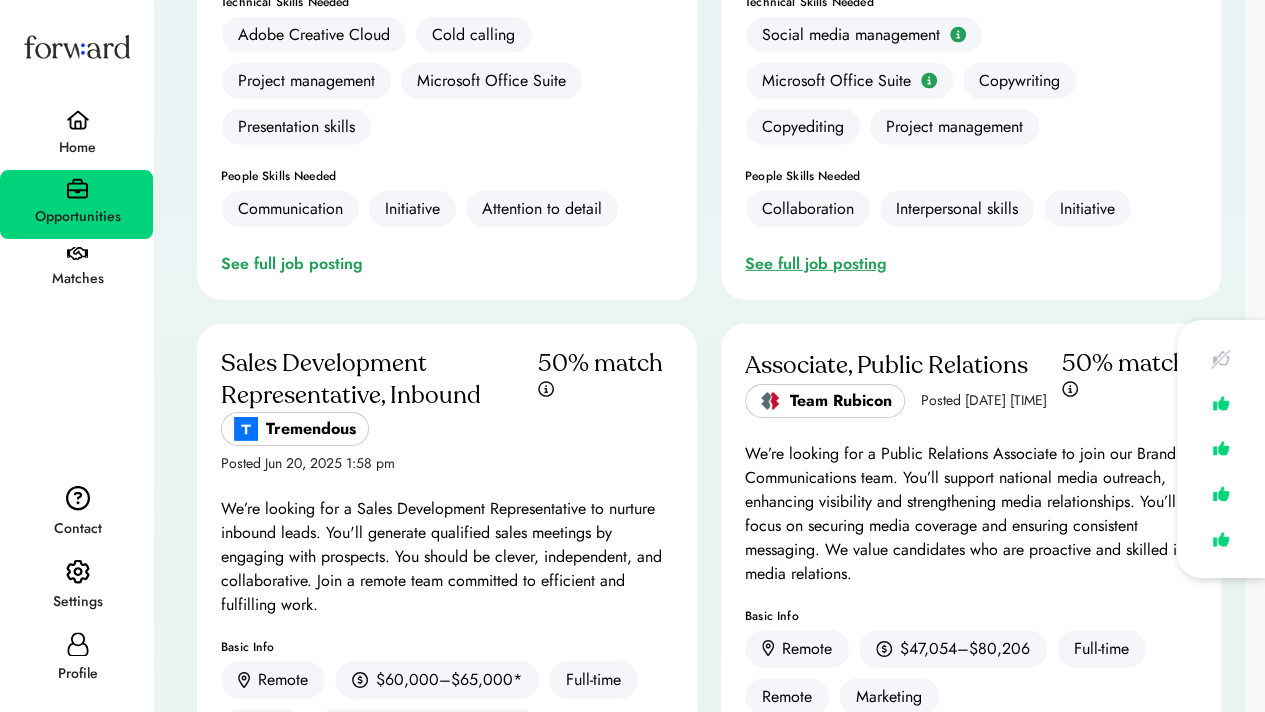 click on "See full job posting" at bounding box center [820, 264] 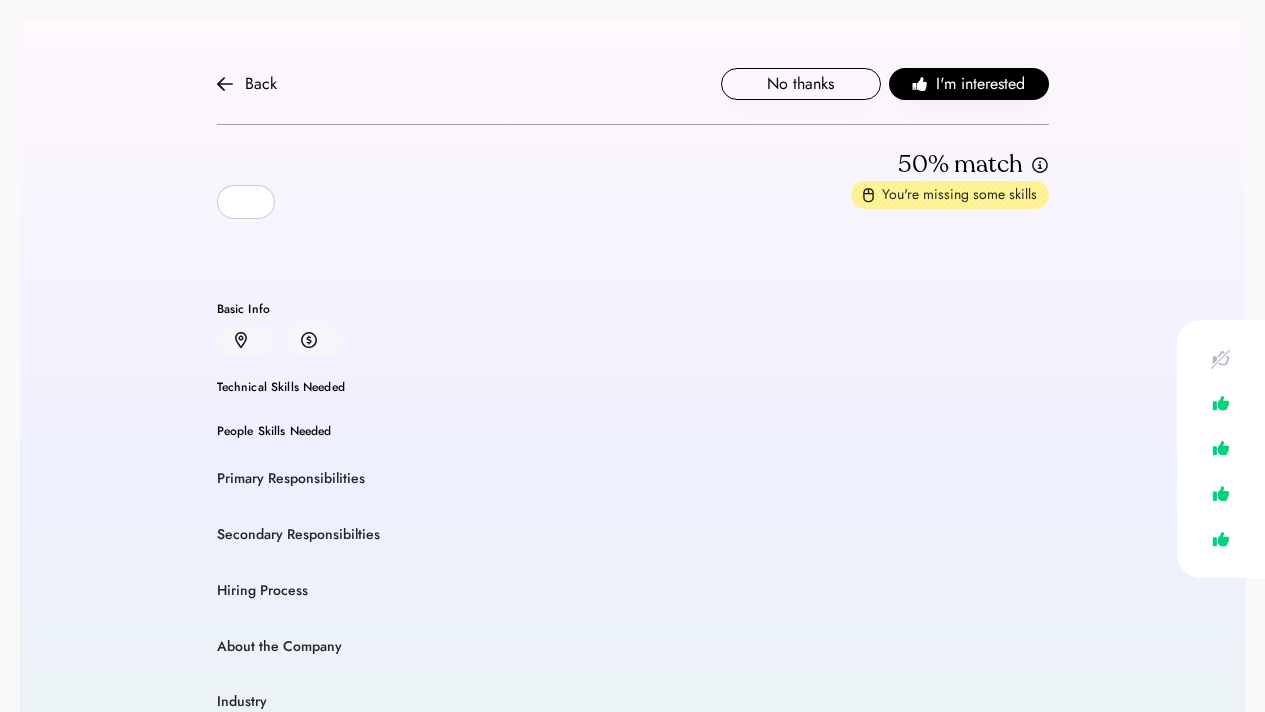 scroll, scrollTop: 0, scrollLeft: 0, axis: both 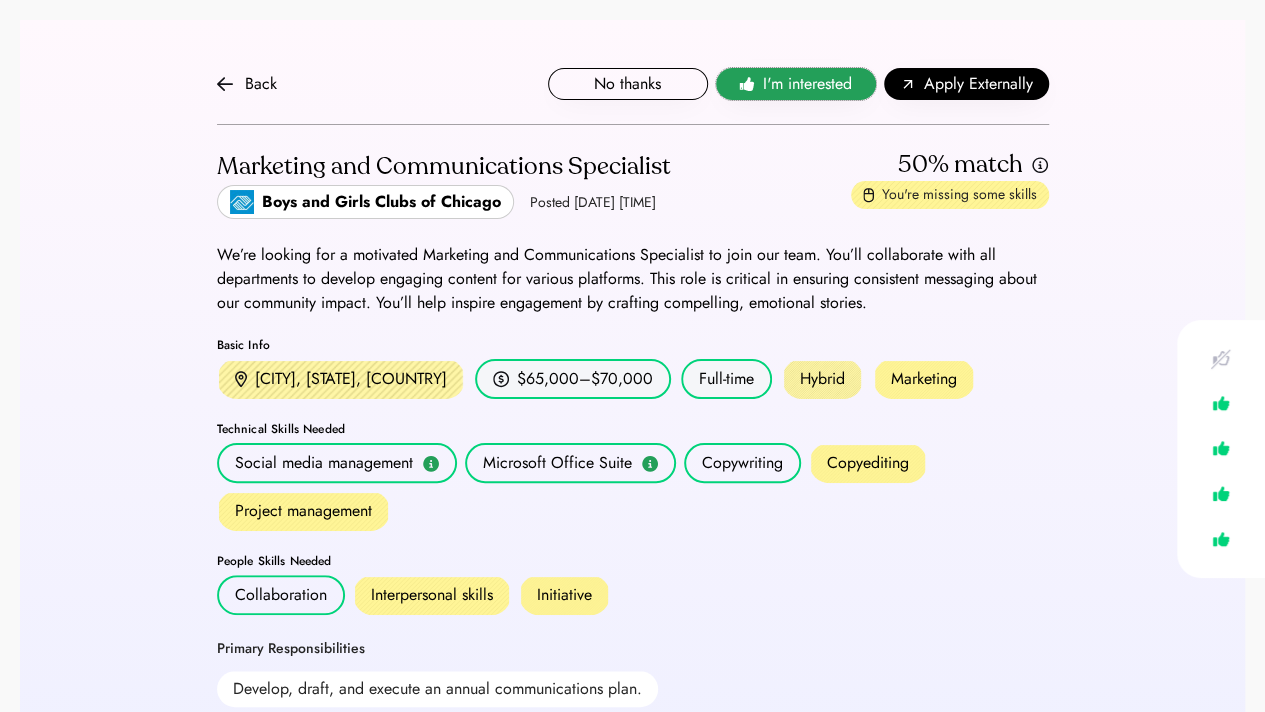 click on "I'm interested" at bounding box center (807, 84) 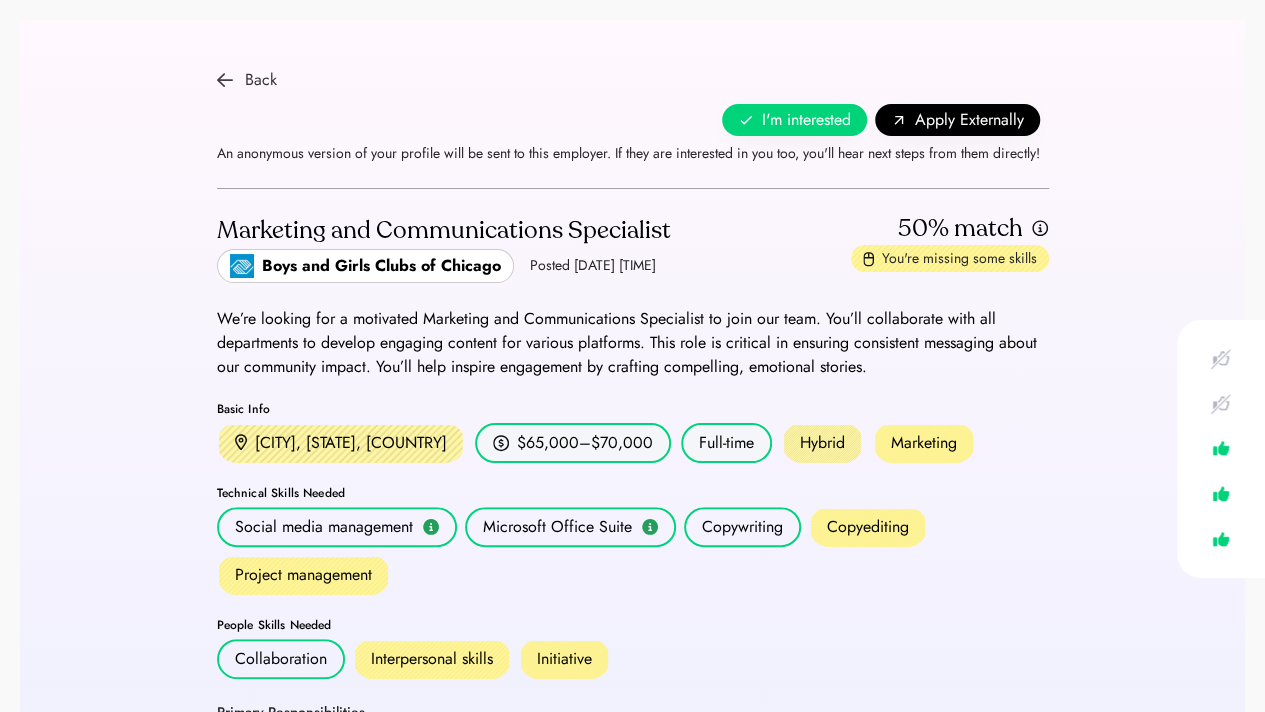 click on "Back" at bounding box center [247, 80] 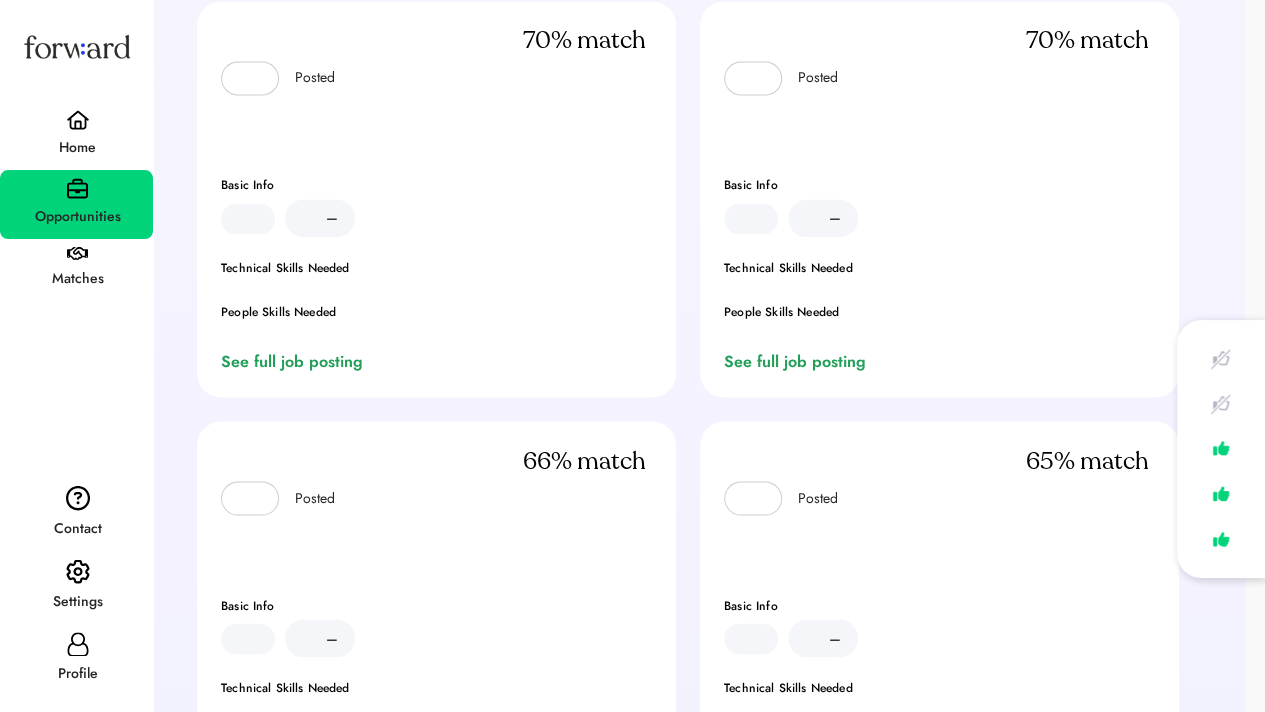 scroll, scrollTop: 165, scrollLeft: 0, axis: vertical 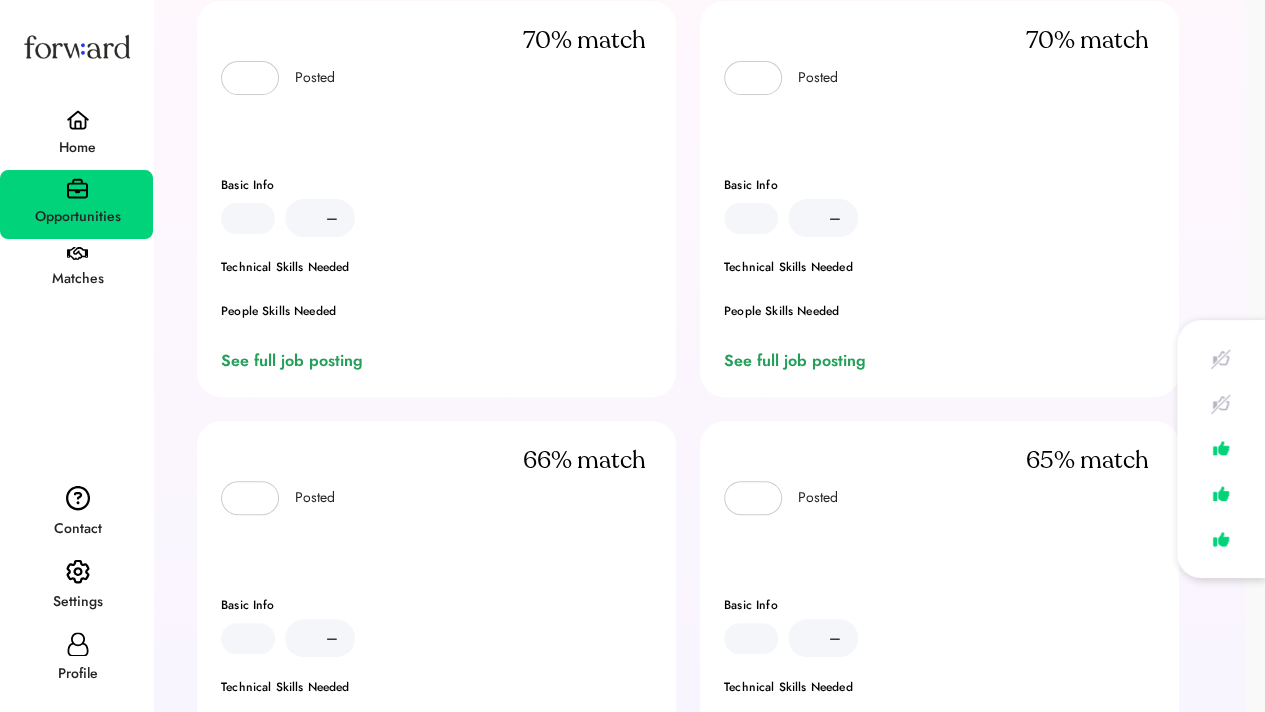 click on "Home" at bounding box center [77, 148] 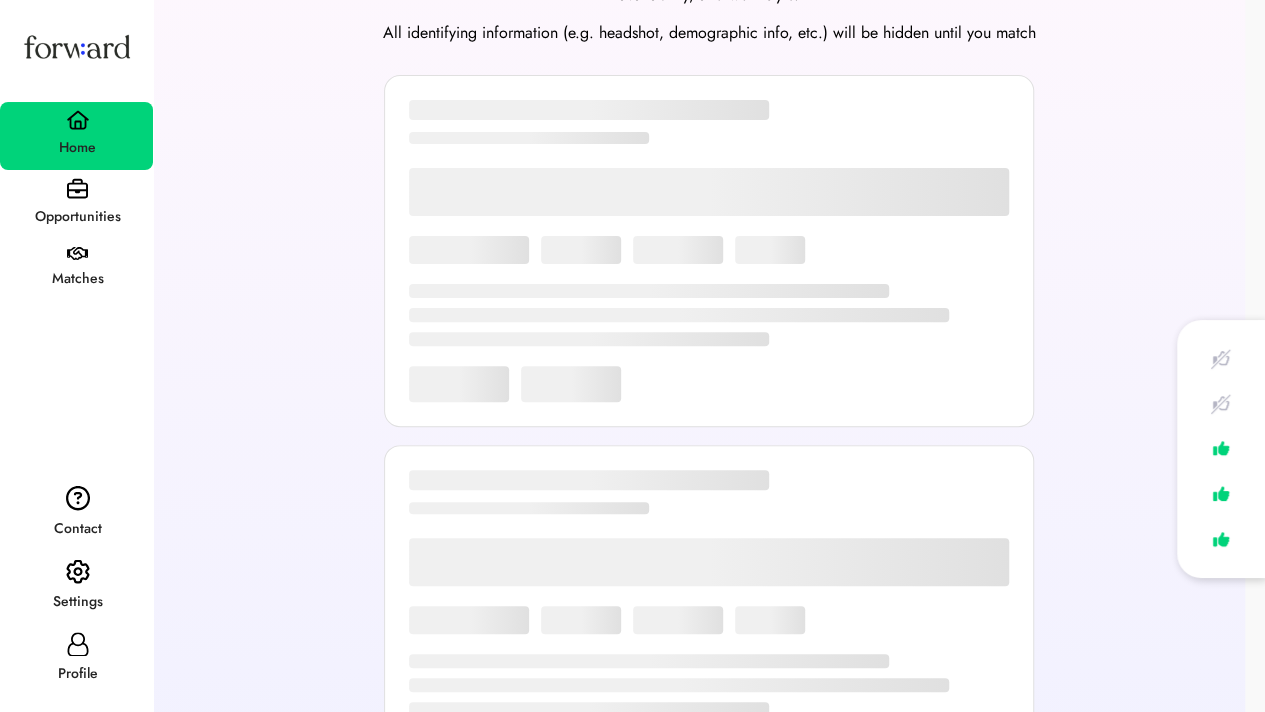 scroll, scrollTop: 20, scrollLeft: 0, axis: vertical 